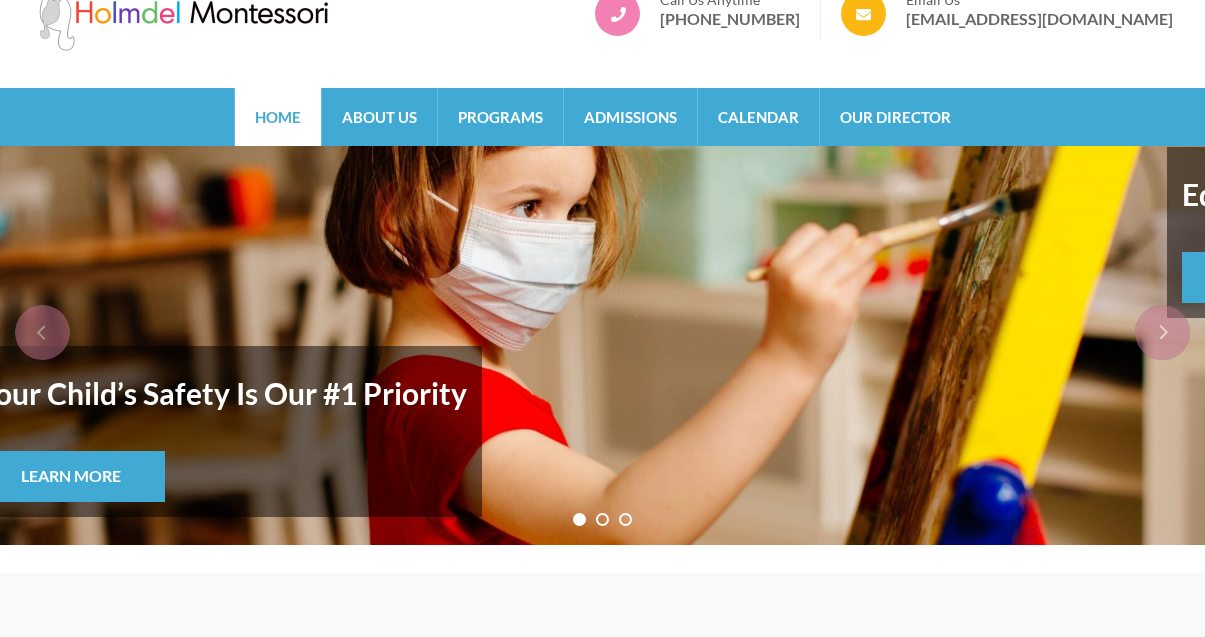 scroll, scrollTop: 67, scrollLeft: 0, axis: vertical 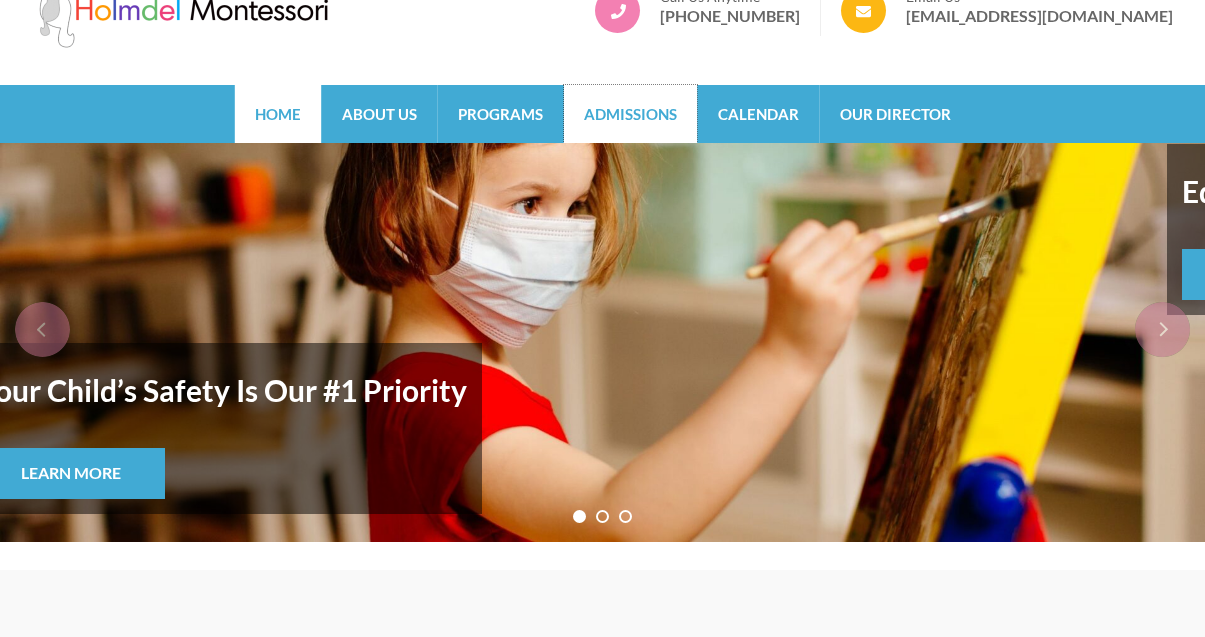click on "Admissions" at bounding box center [630, 114] 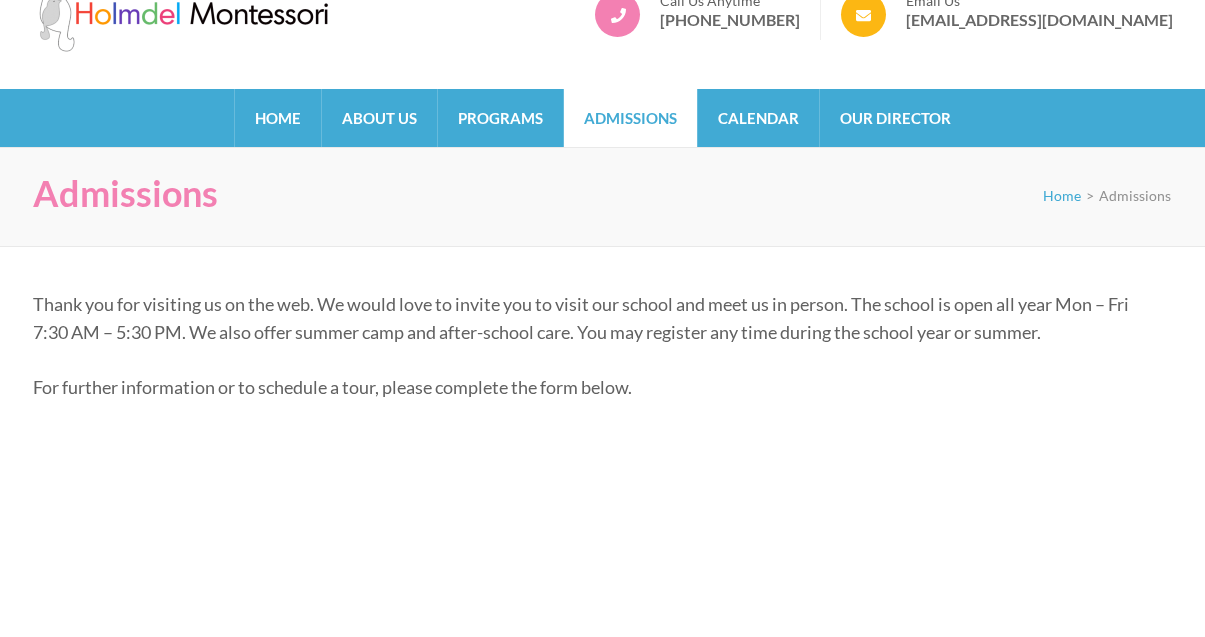 scroll, scrollTop: 67, scrollLeft: 0, axis: vertical 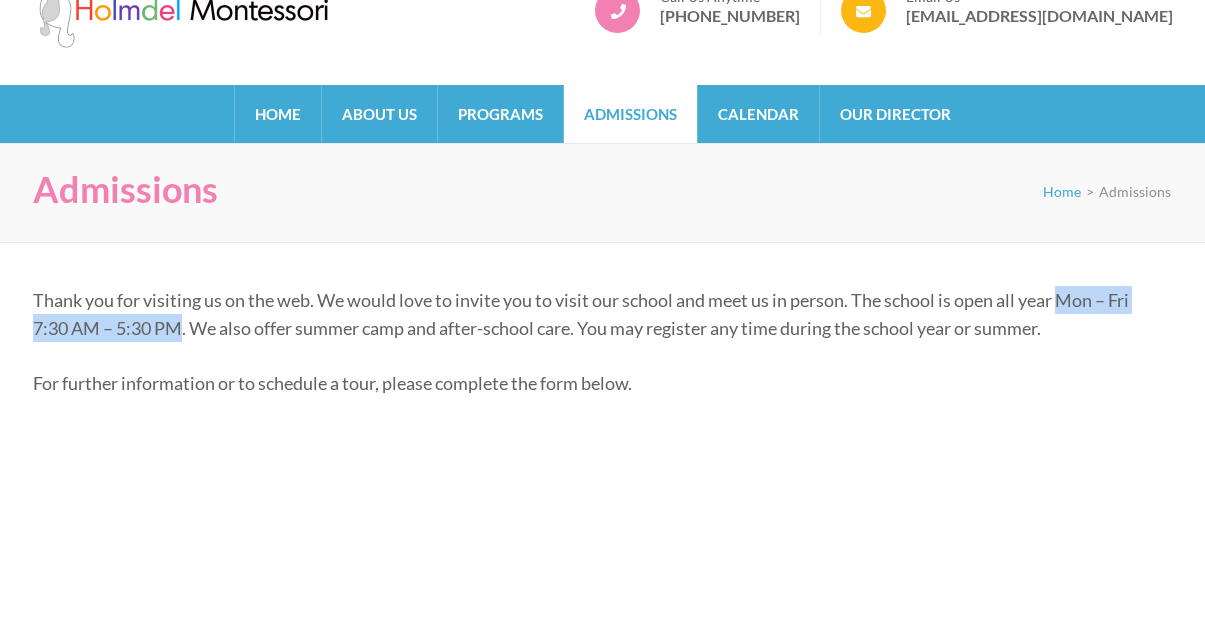 drag, startPoint x: 1067, startPoint y: 296, endPoint x: 180, endPoint y: 319, distance: 887.29816 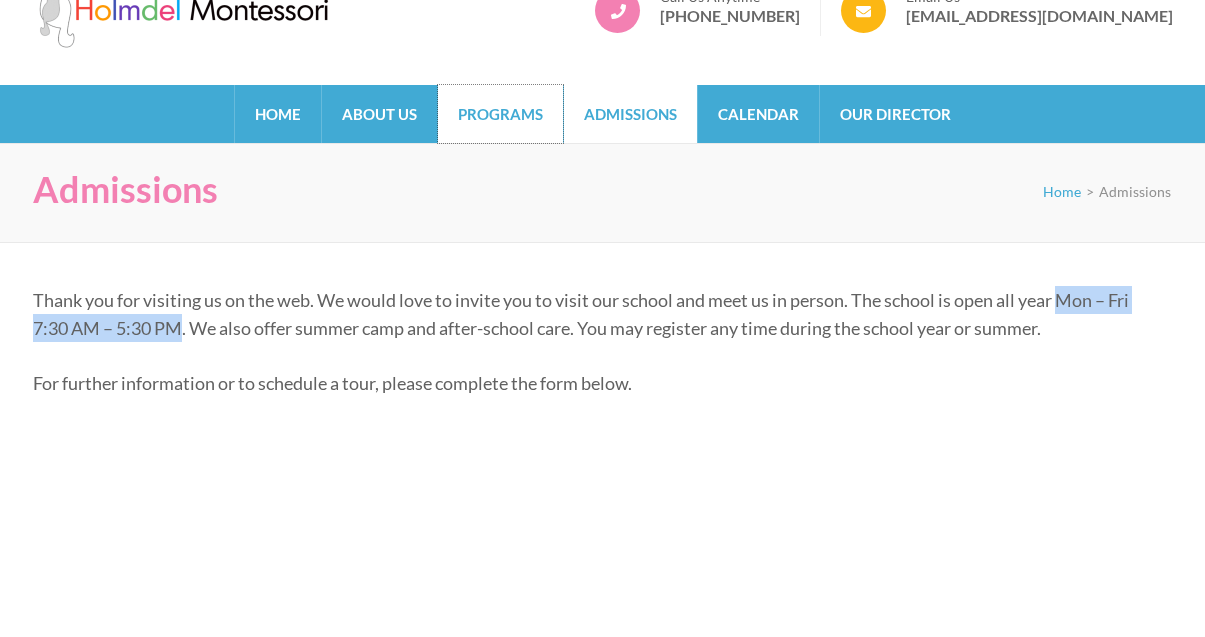 click on "Programs" at bounding box center [500, 114] 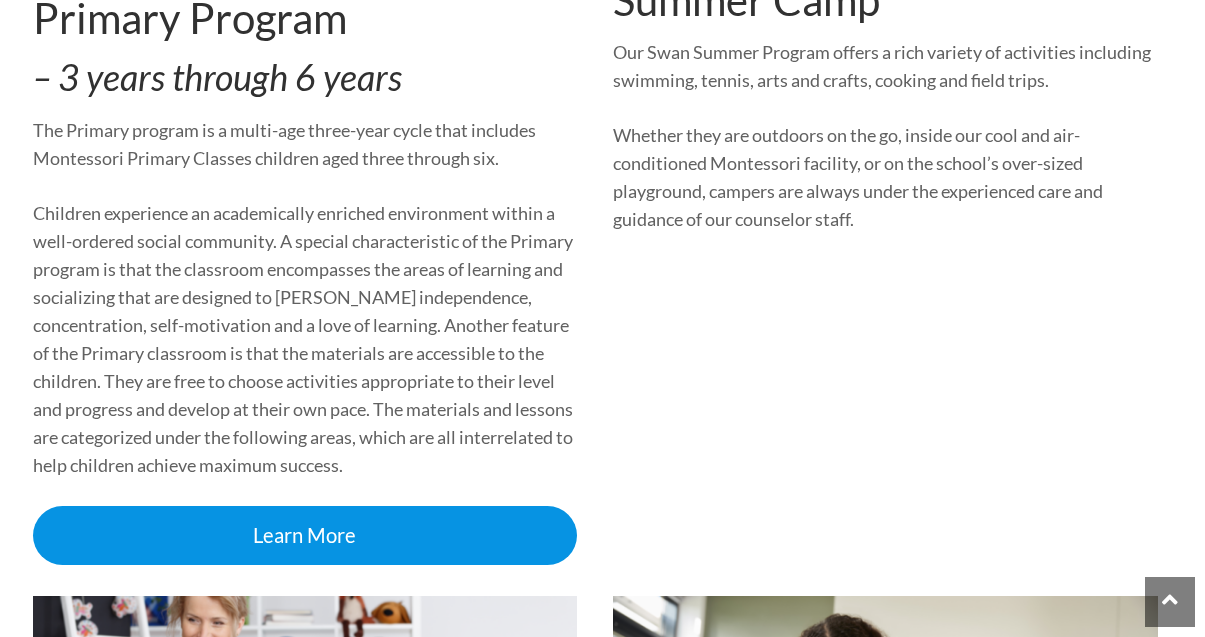 scroll, scrollTop: 1879, scrollLeft: 0, axis: vertical 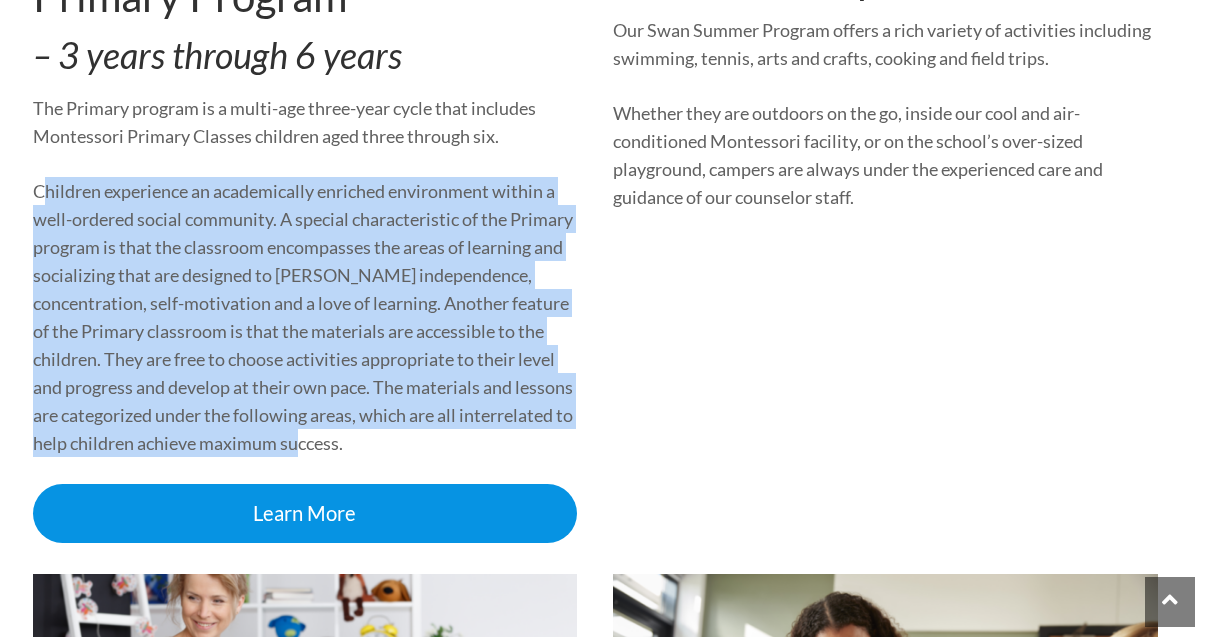 drag, startPoint x: 36, startPoint y: 189, endPoint x: 489, endPoint y: 440, distance: 517.88995 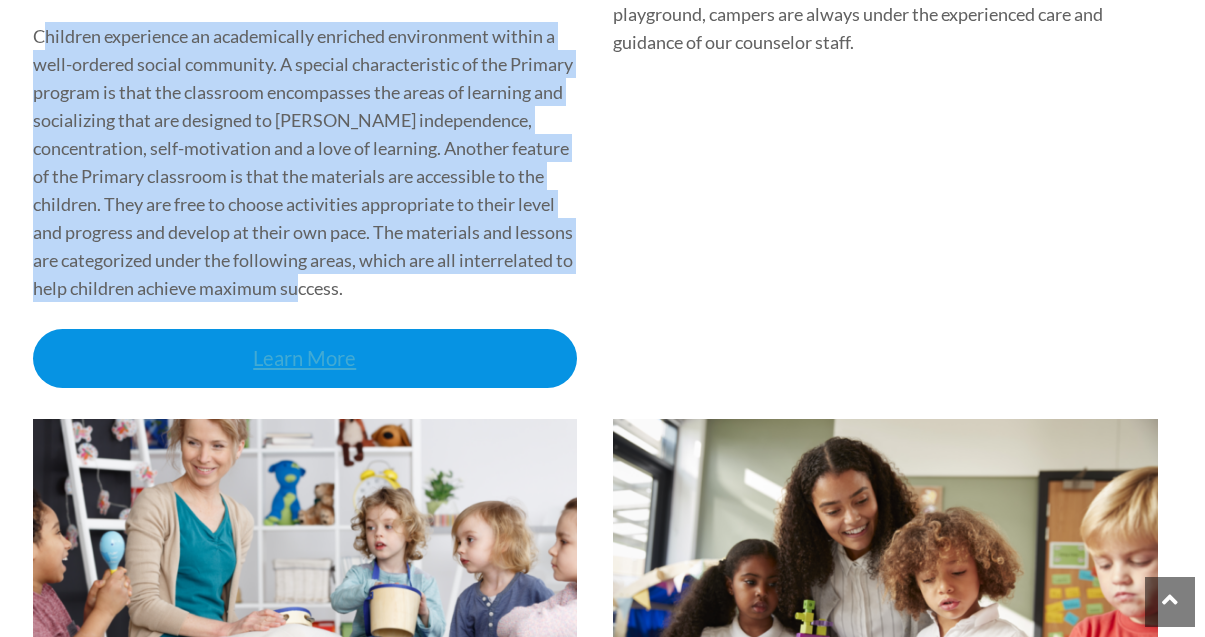 scroll, scrollTop: 2033, scrollLeft: 0, axis: vertical 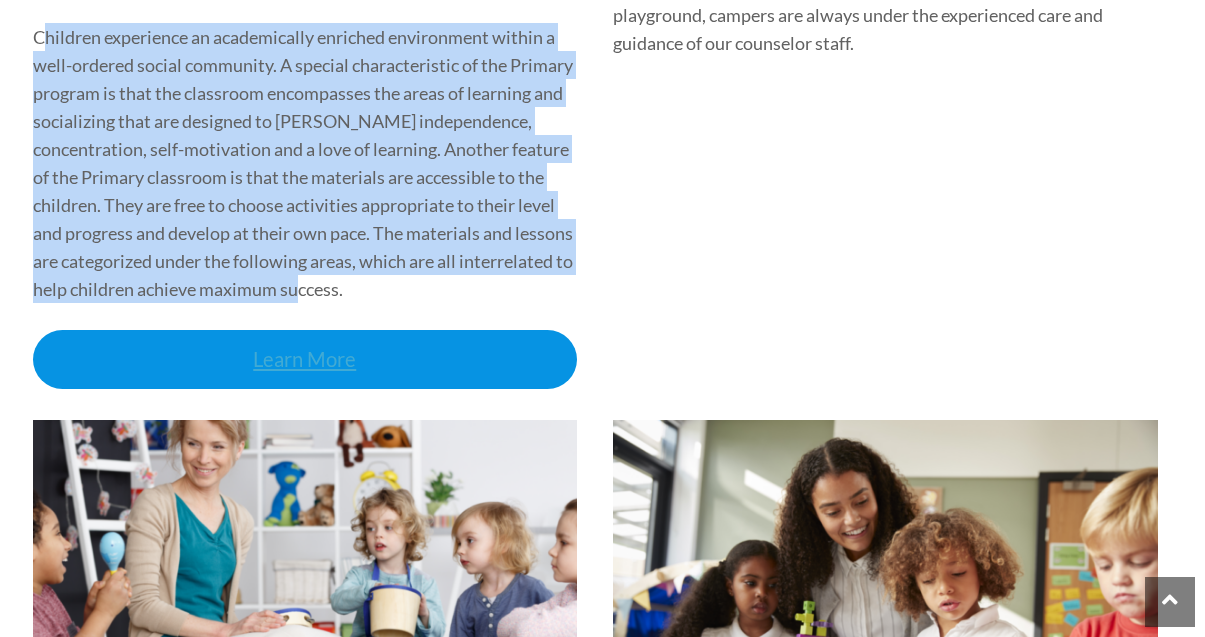 click on "Learn More" at bounding box center (305, 359) 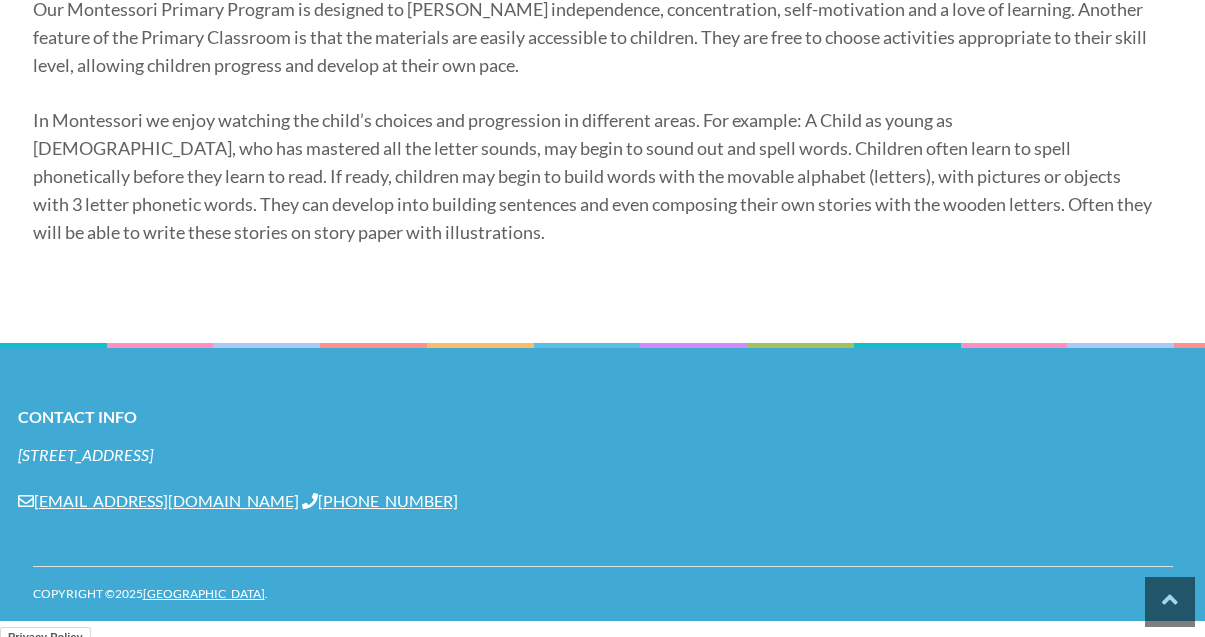 scroll, scrollTop: 2768, scrollLeft: 0, axis: vertical 